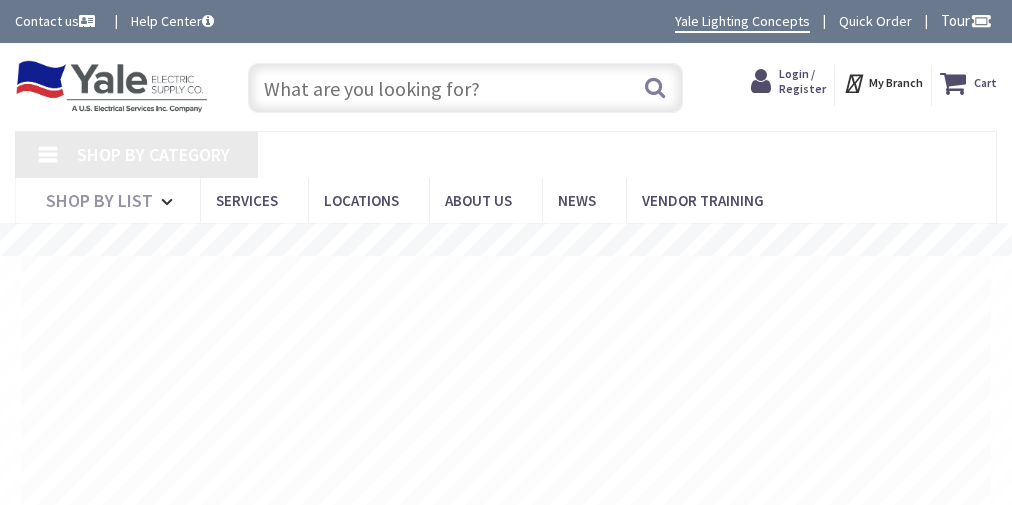 scroll, scrollTop: 0, scrollLeft: 0, axis: both 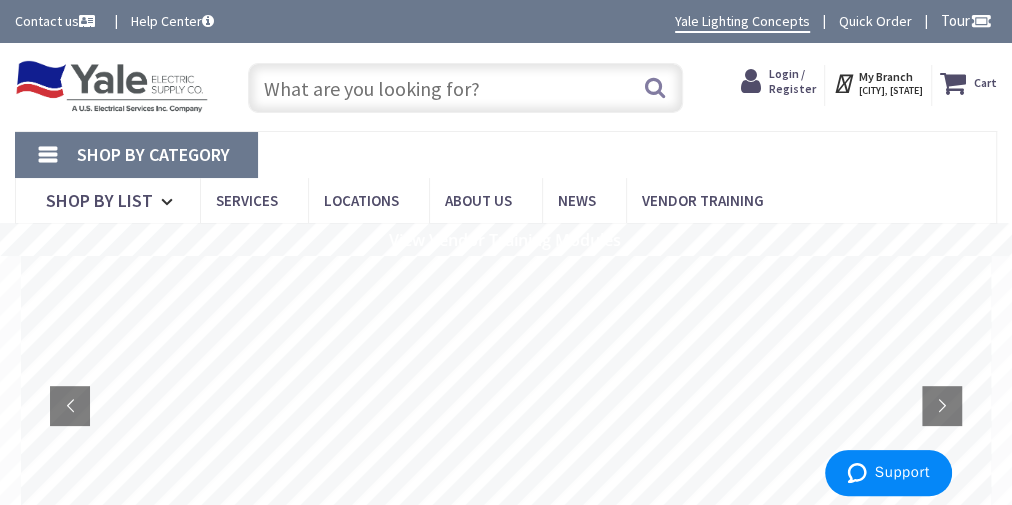 click at bounding box center [466, 88] 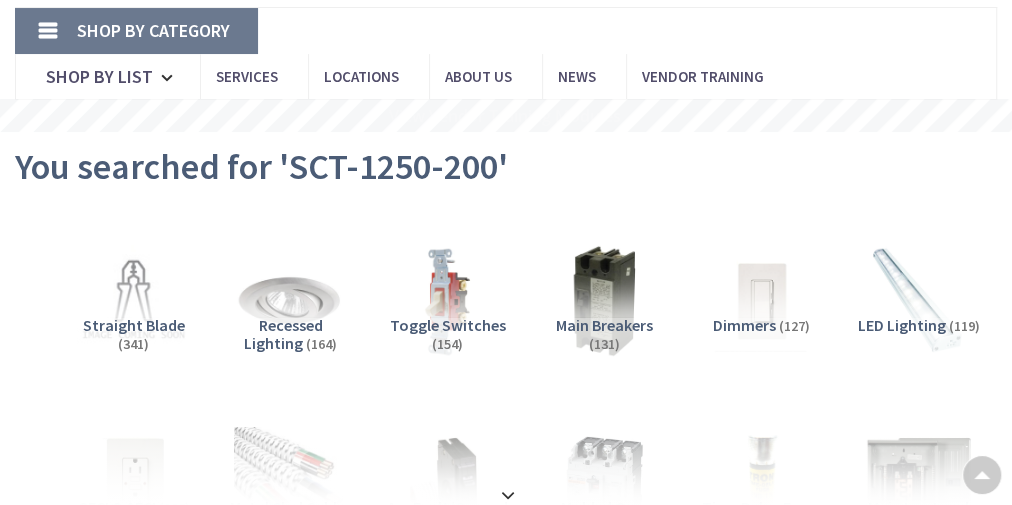 scroll, scrollTop: 305, scrollLeft: 0, axis: vertical 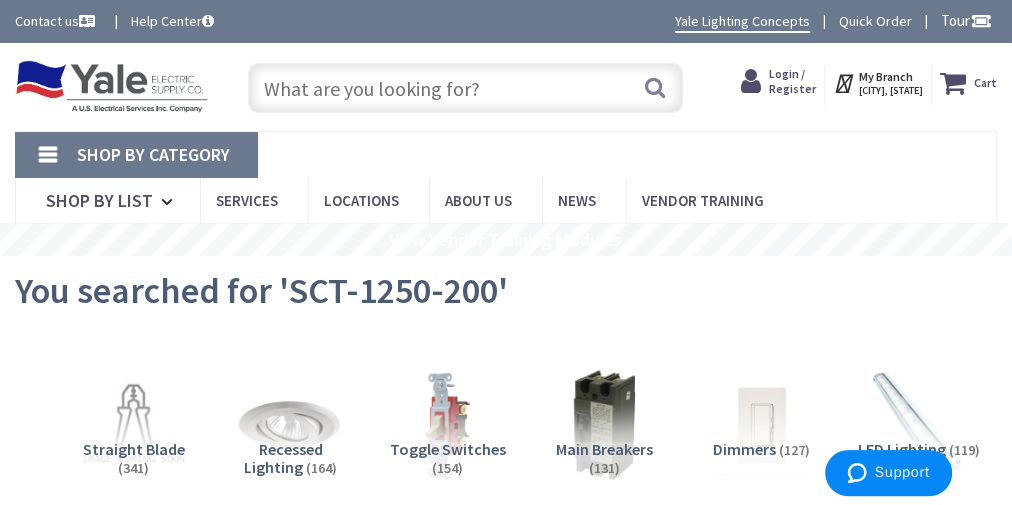click at bounding box center [466, 88] 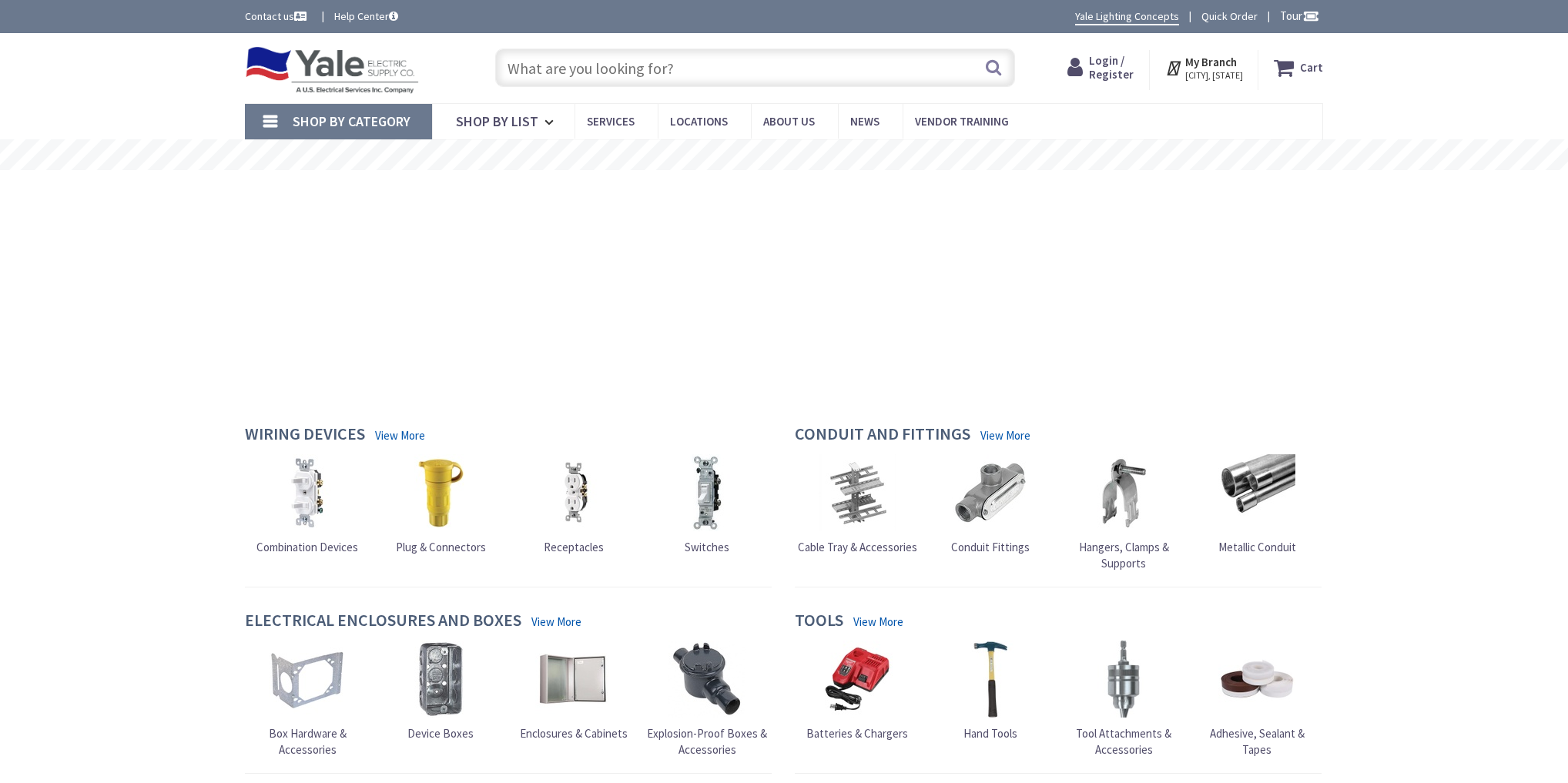 scroll, scrollTop: 0, scrollLeft: 0, axis: both 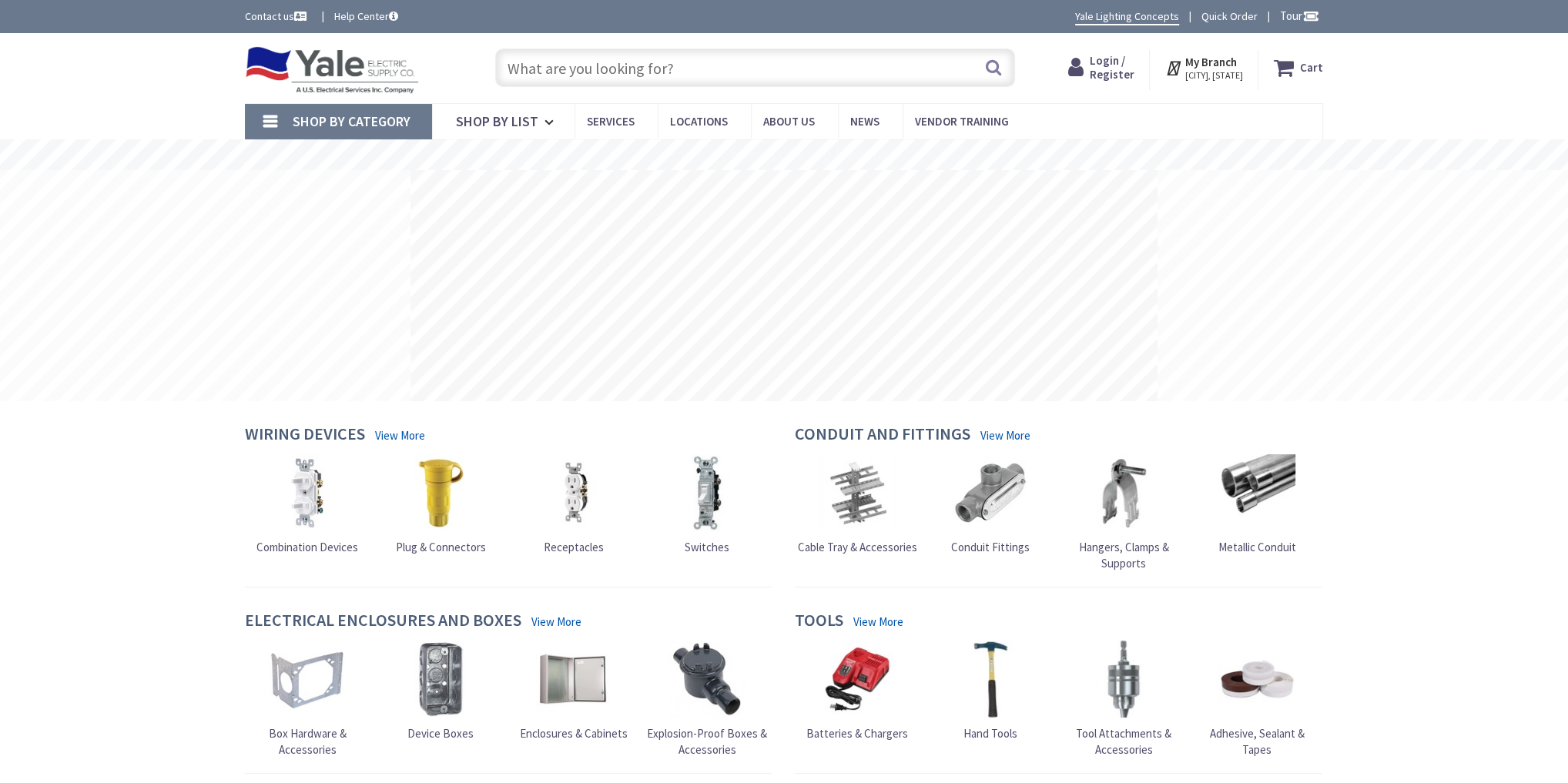 click at bounding box center [755, 68] 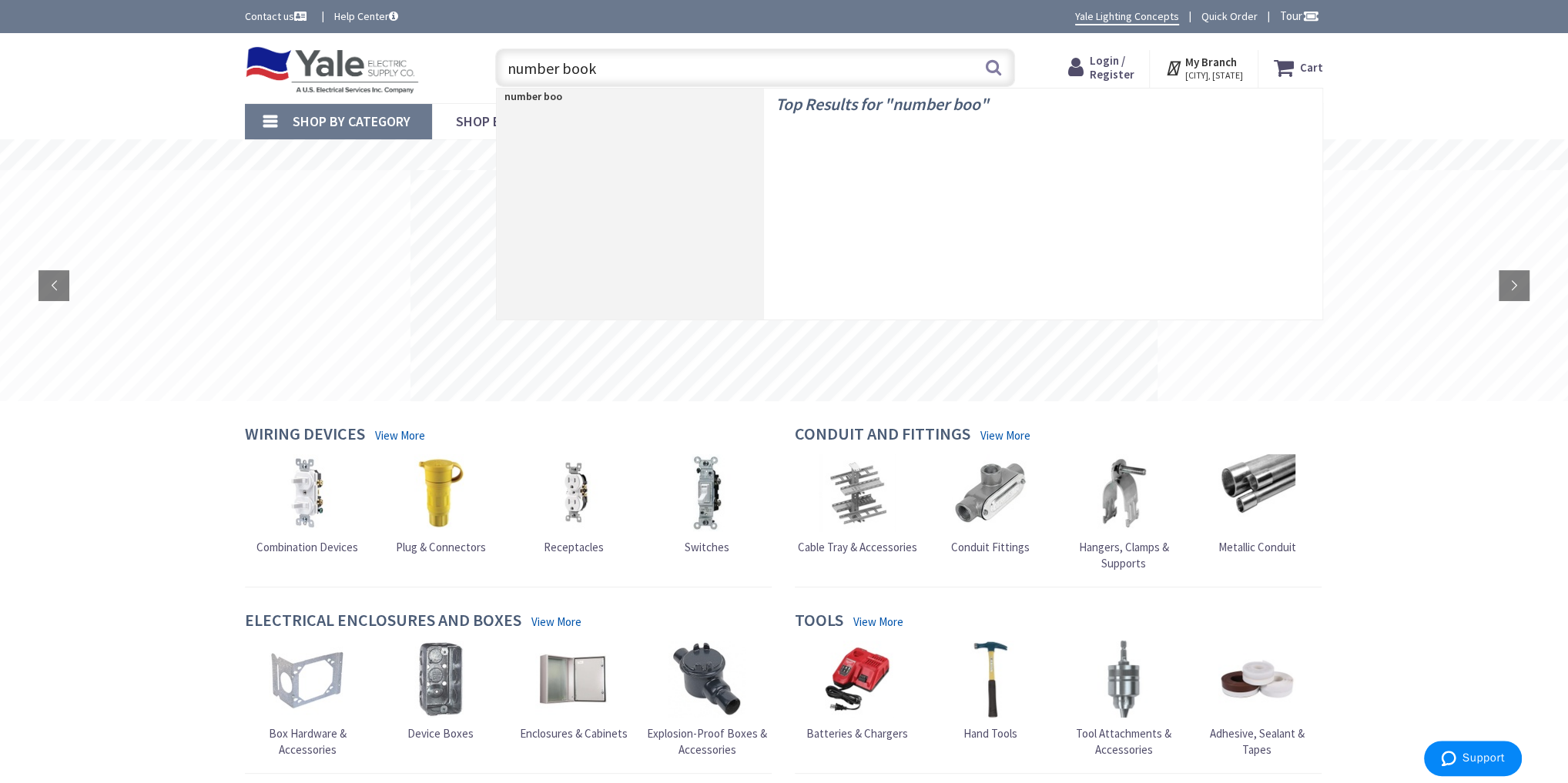 type on "number books" 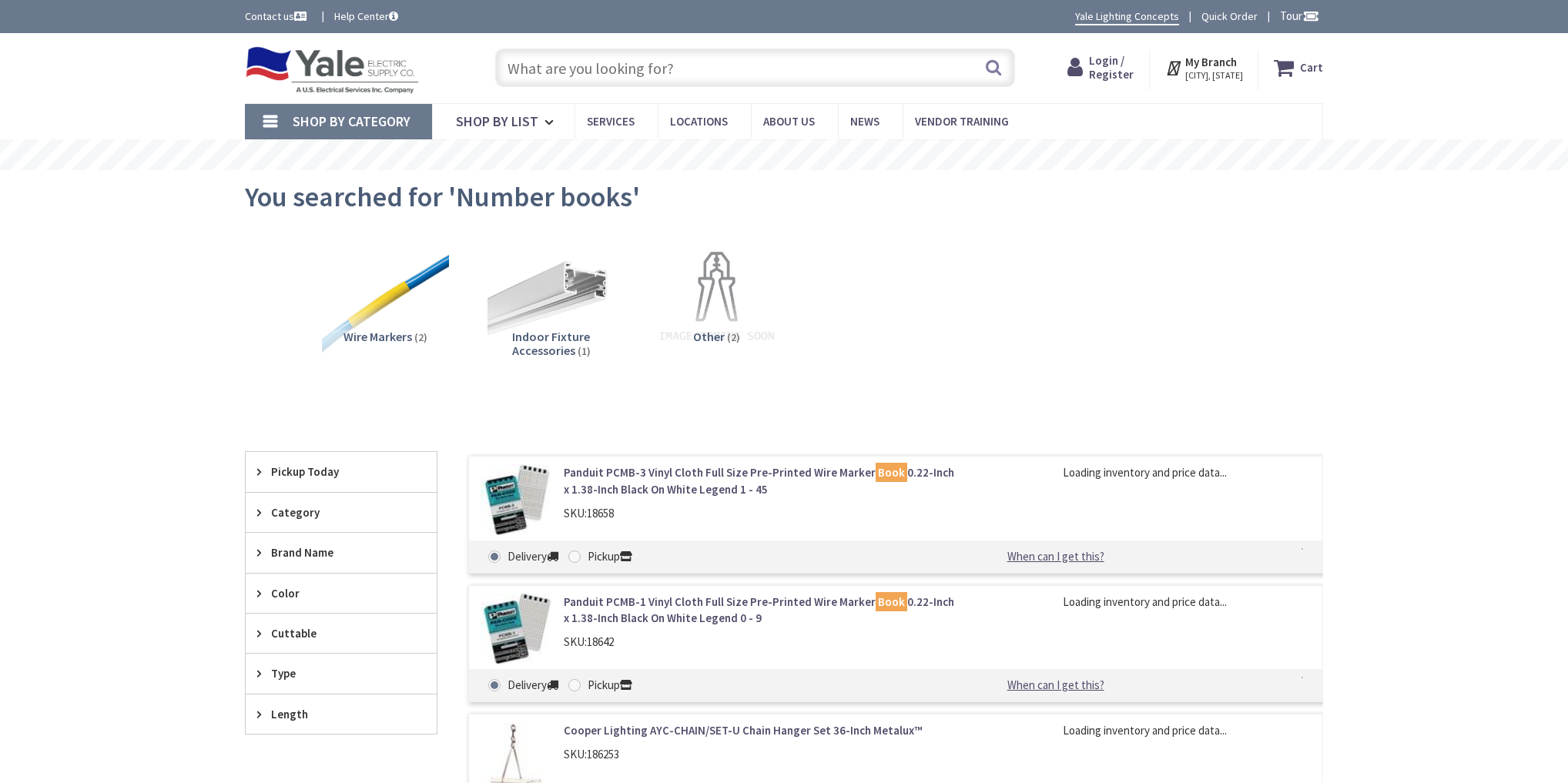 scroll, scrollTop: 0, scrollLeft: 0, axis: both 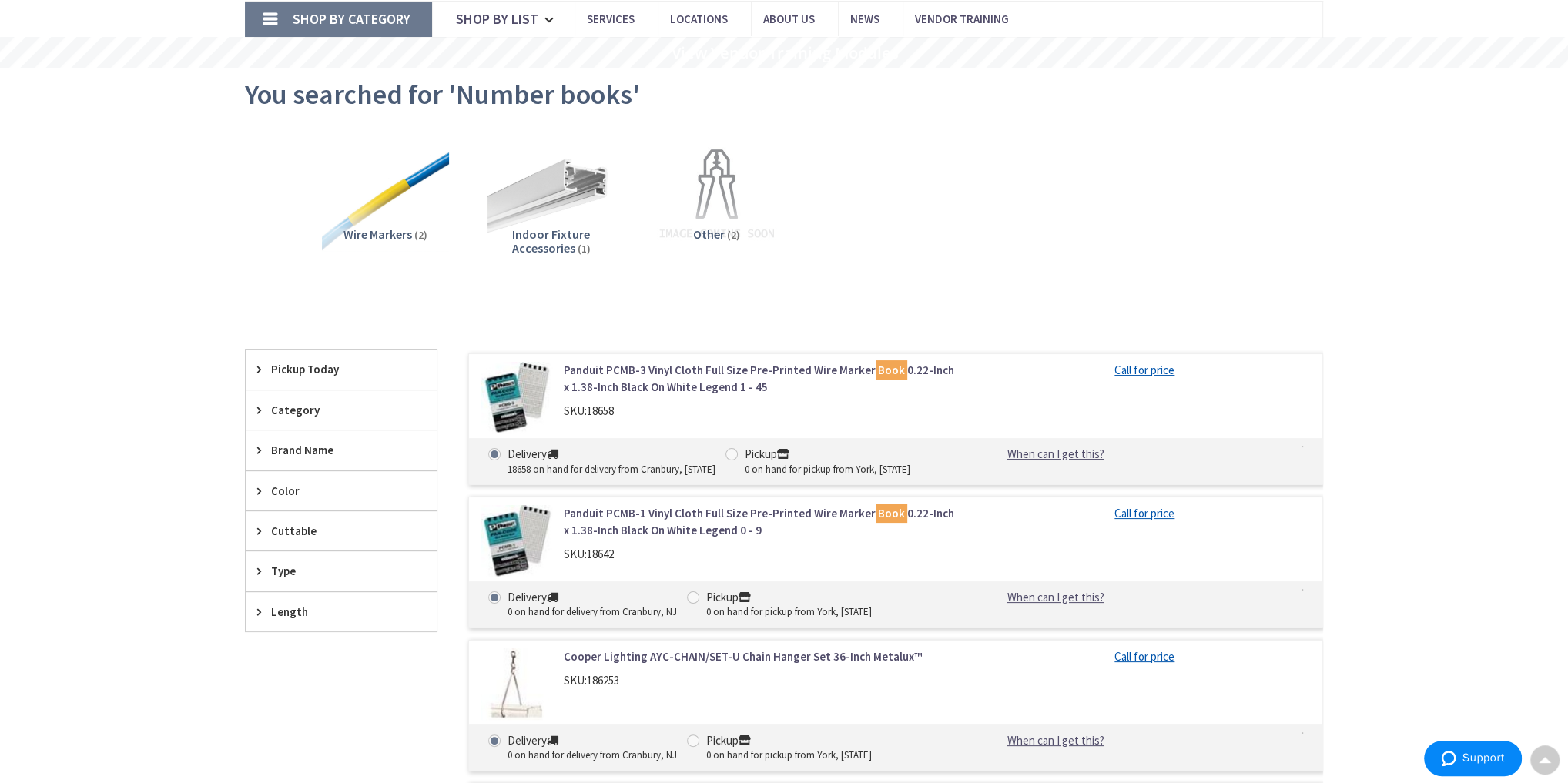 click on "Panduit PCMB-3 Vinyl Cloth Full Size Pre-Printed Wire Marker  Book  0.22-Inch x 1.38-Inch Black On White Legend 1 - 45" at bounding box center (759, 378) 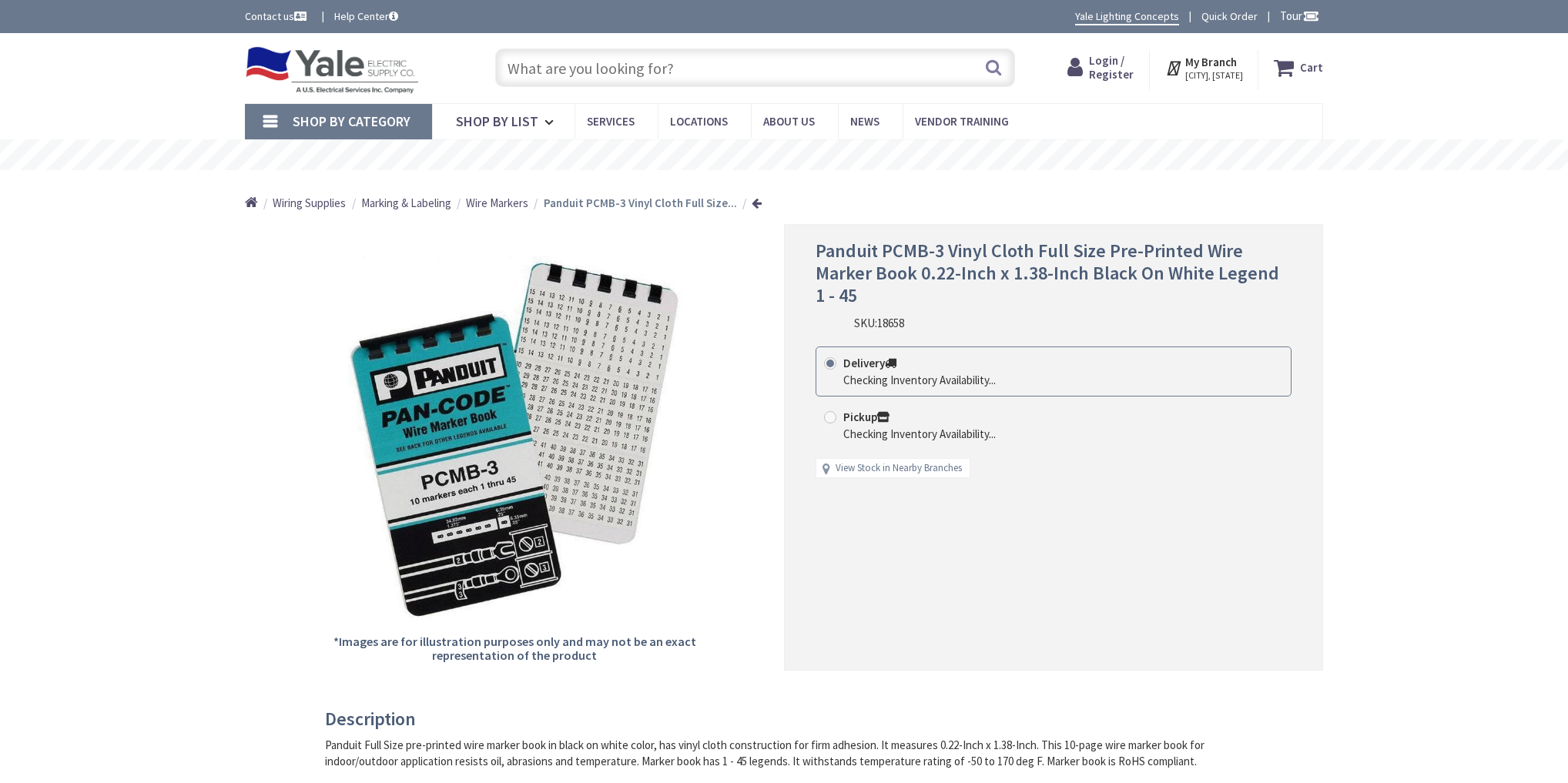 scroll, scrollTop: 0, scrollLeft: 0, axis: both 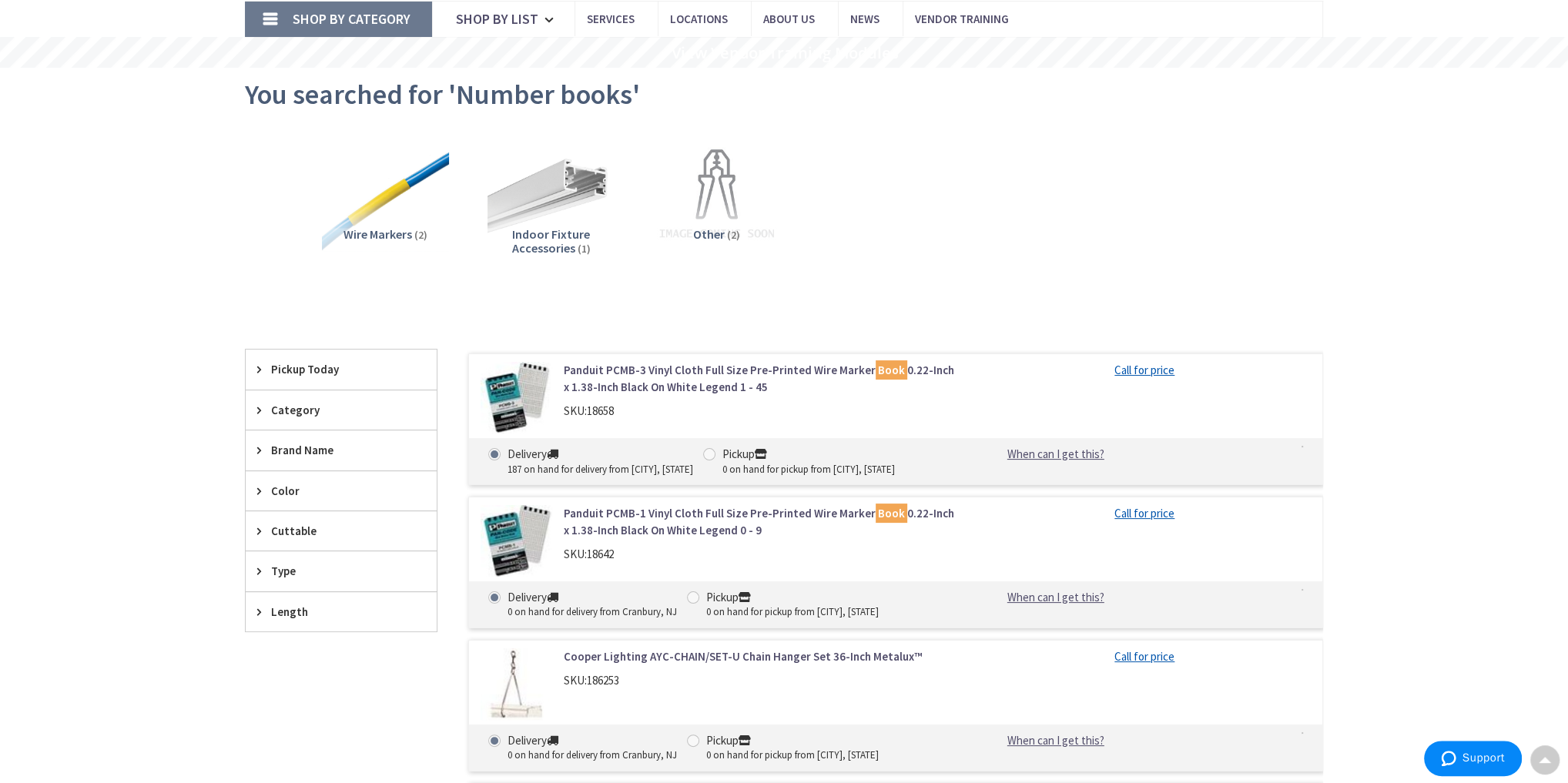 click on "Panduit PCMB-1 Vinyl Cloth Full Size Pre-Printed Wire Marker  Book  0.22-Inch x 1.38-Inch Black On White Legend 0 - 9" at bounding box center [759, 521] 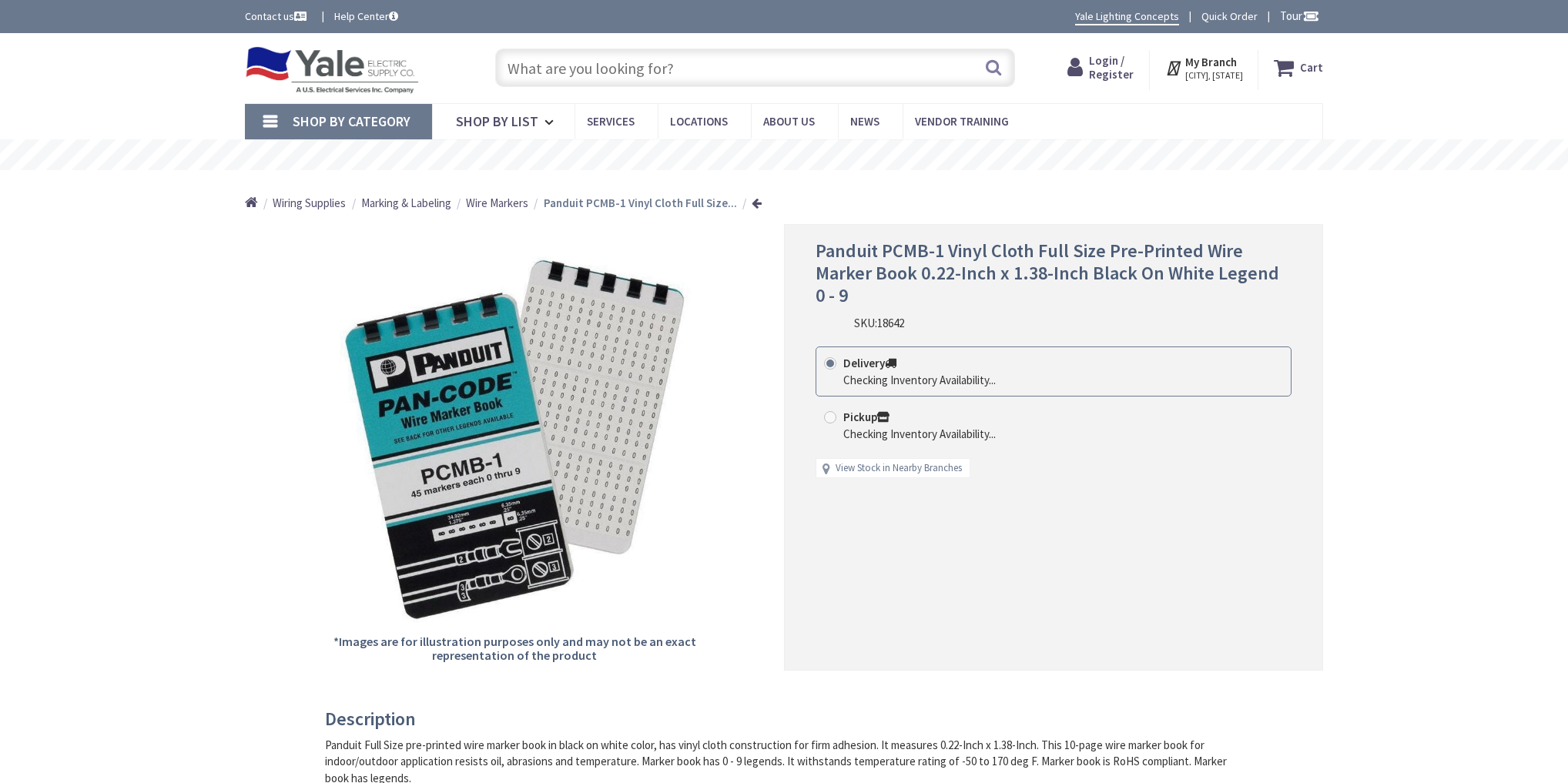 scroll, scrollTop: 0, scrollLeft: 0, axis: both 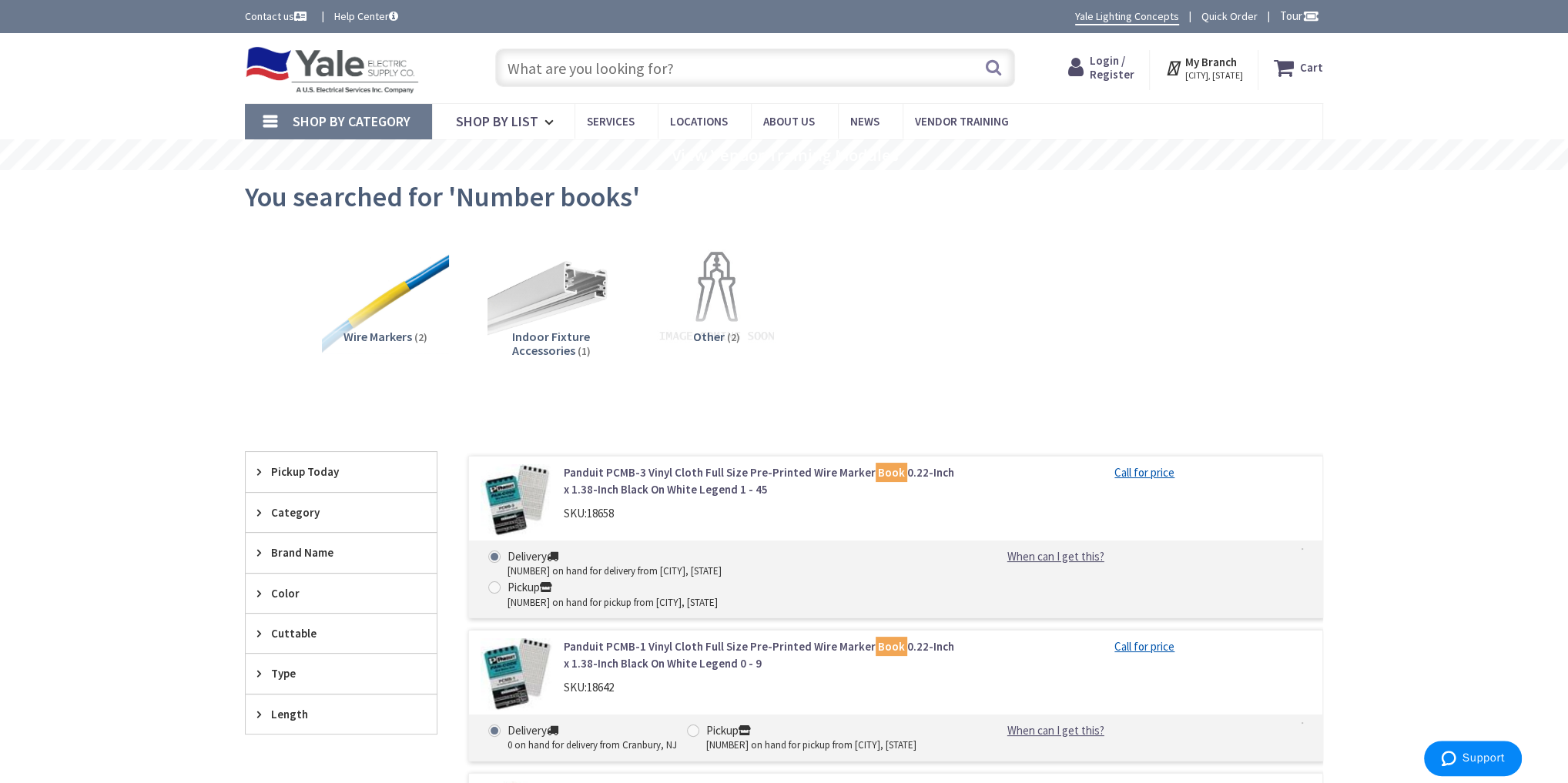 click at bounding box center (755, 68) 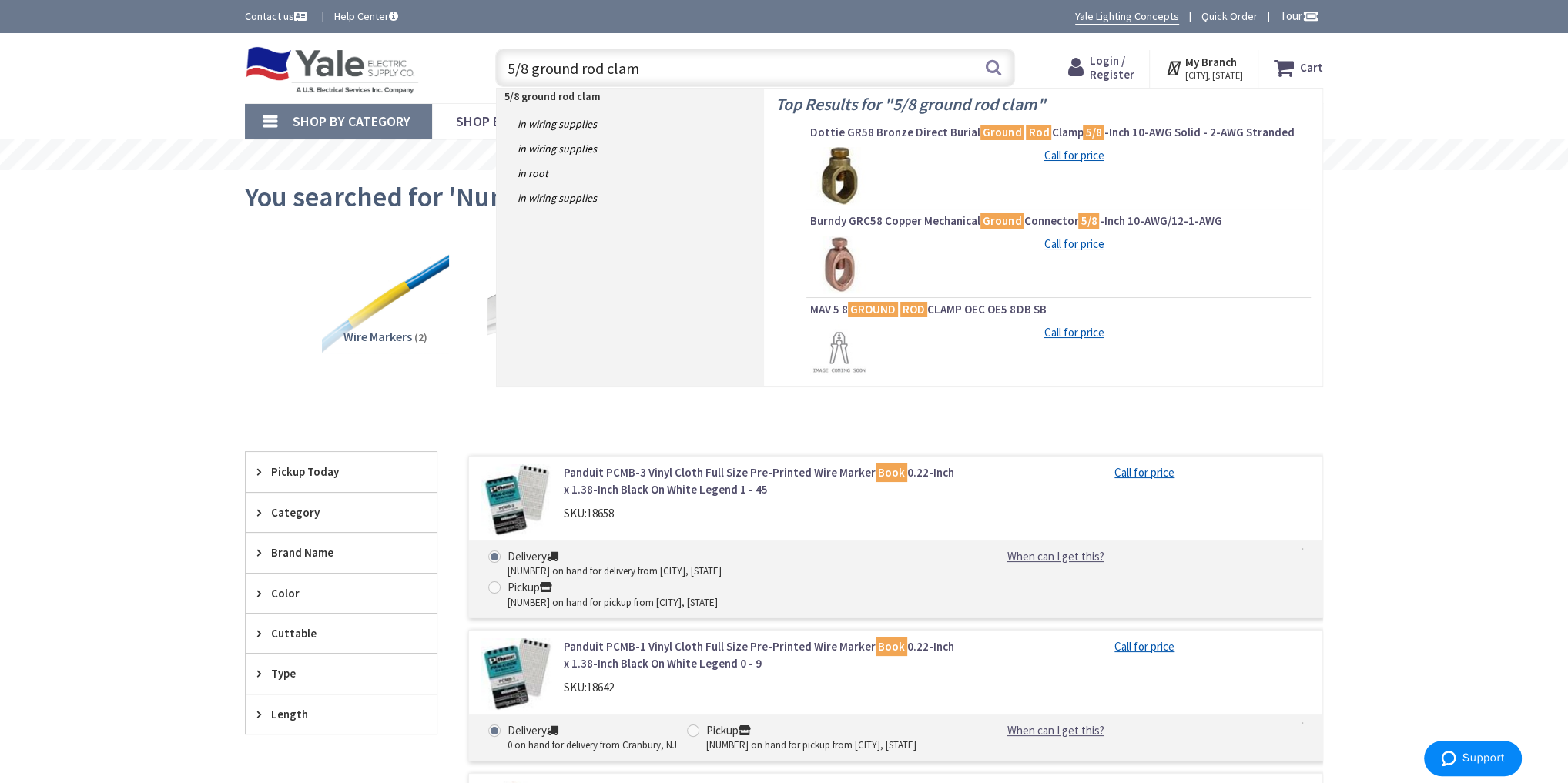 type on "5/8 ground rod clamp" 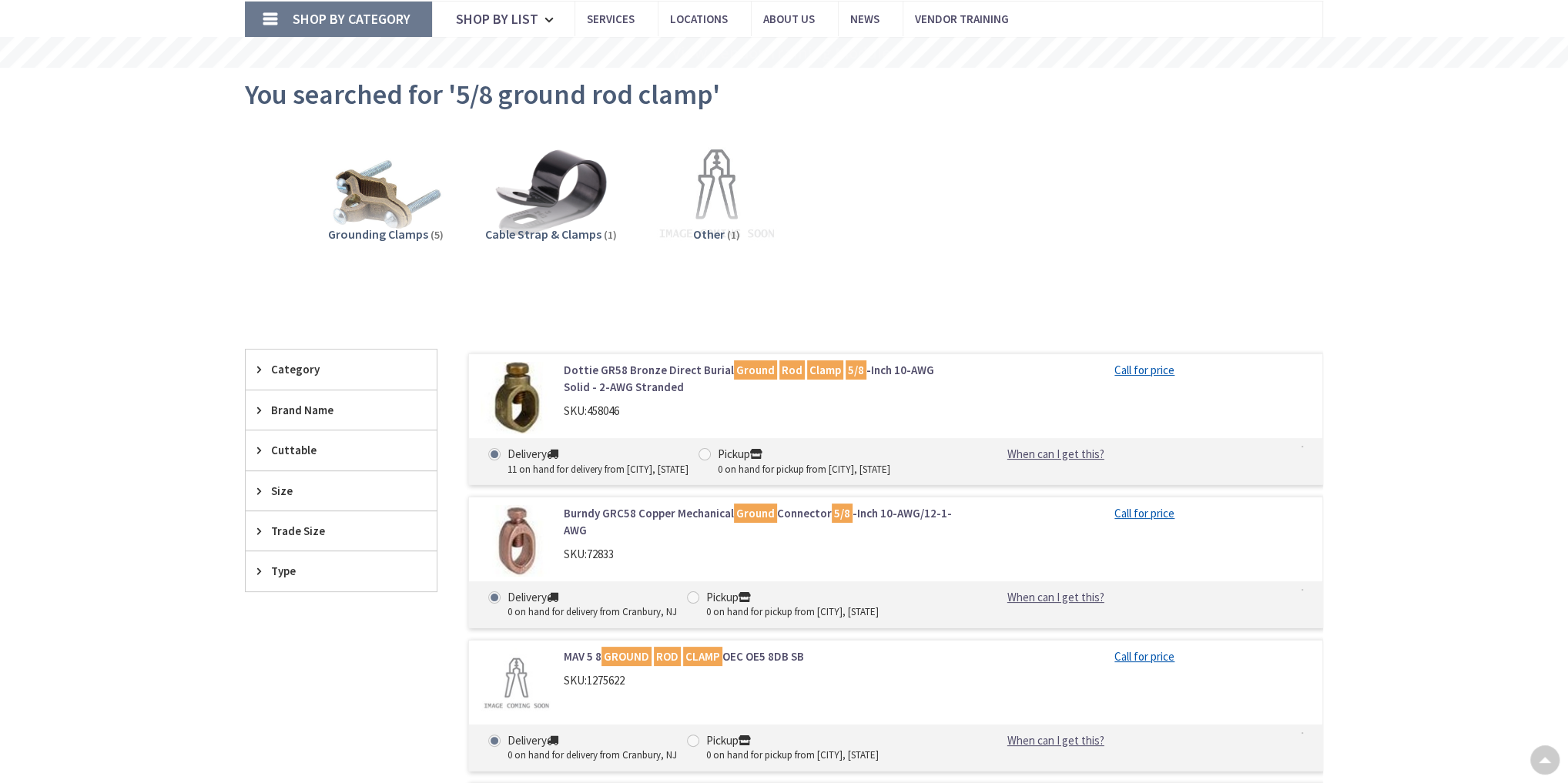 scroll, scrollTop: 102, scrollLeft: 0, axis: vertical 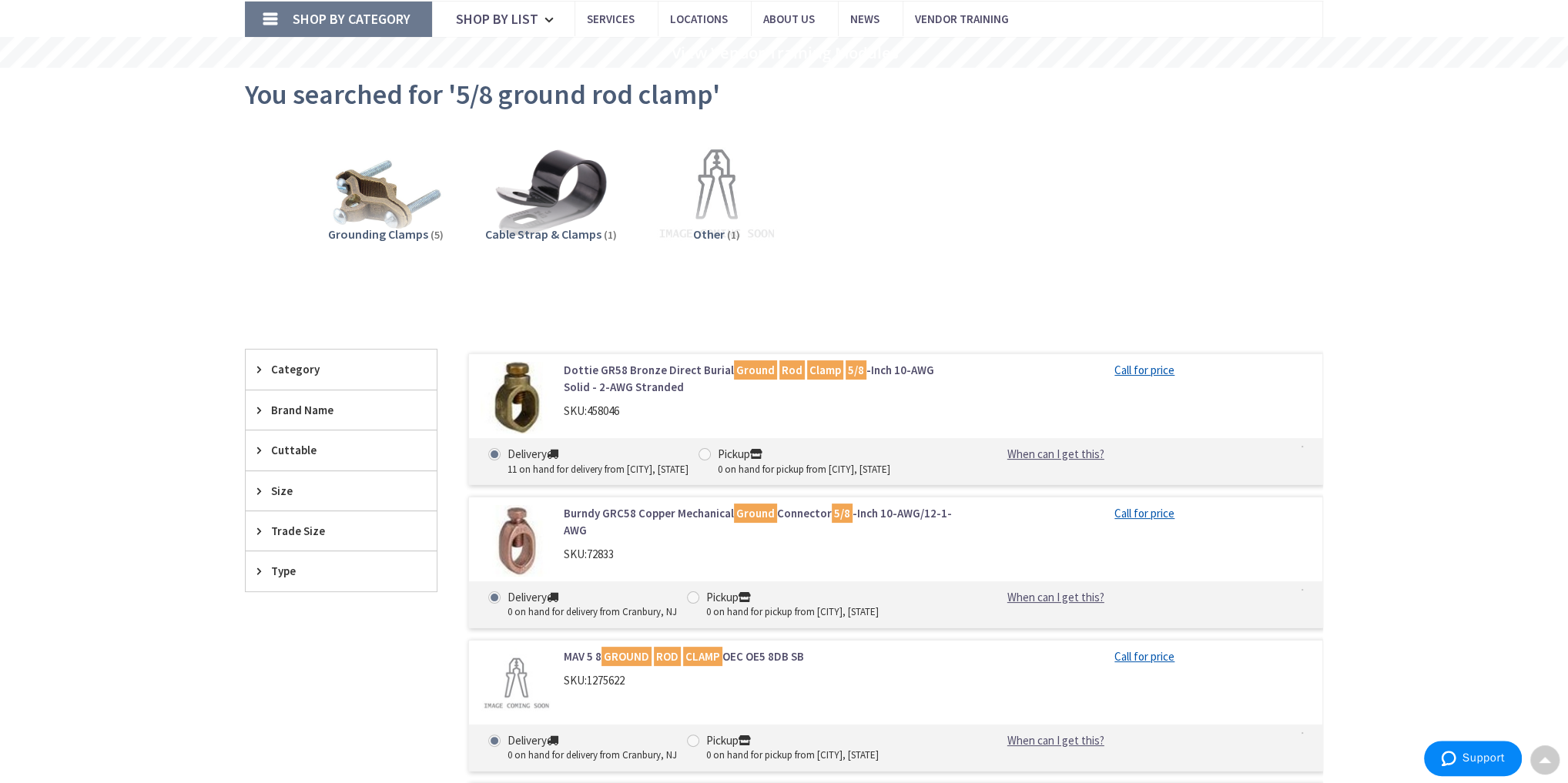 click on "5/8" at bounding box center [856, 370] 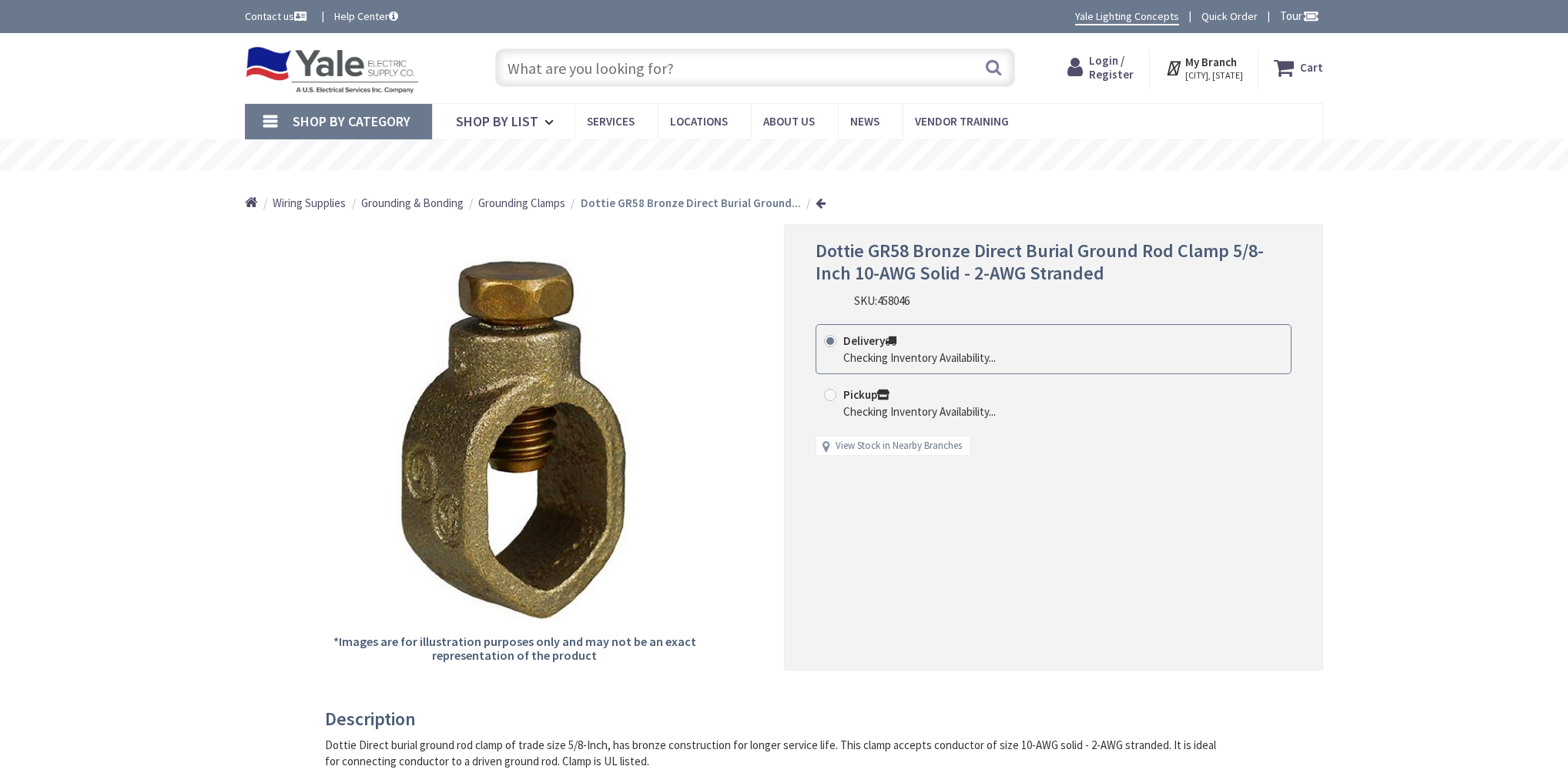 scroll, scrollTop: 0, scrollLeft: 0, axis: both 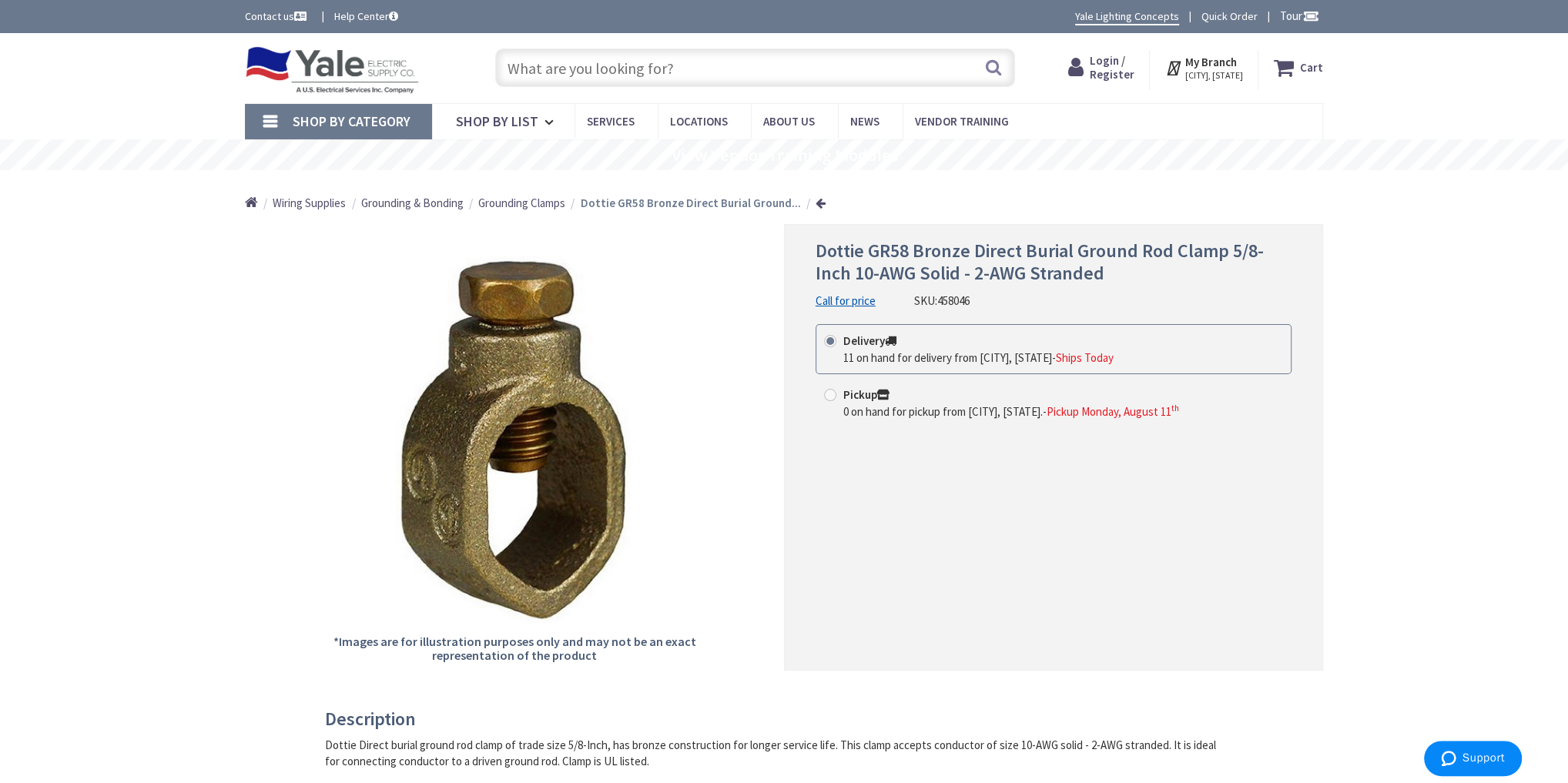 click on "458046" at bounding box center (953, 300) 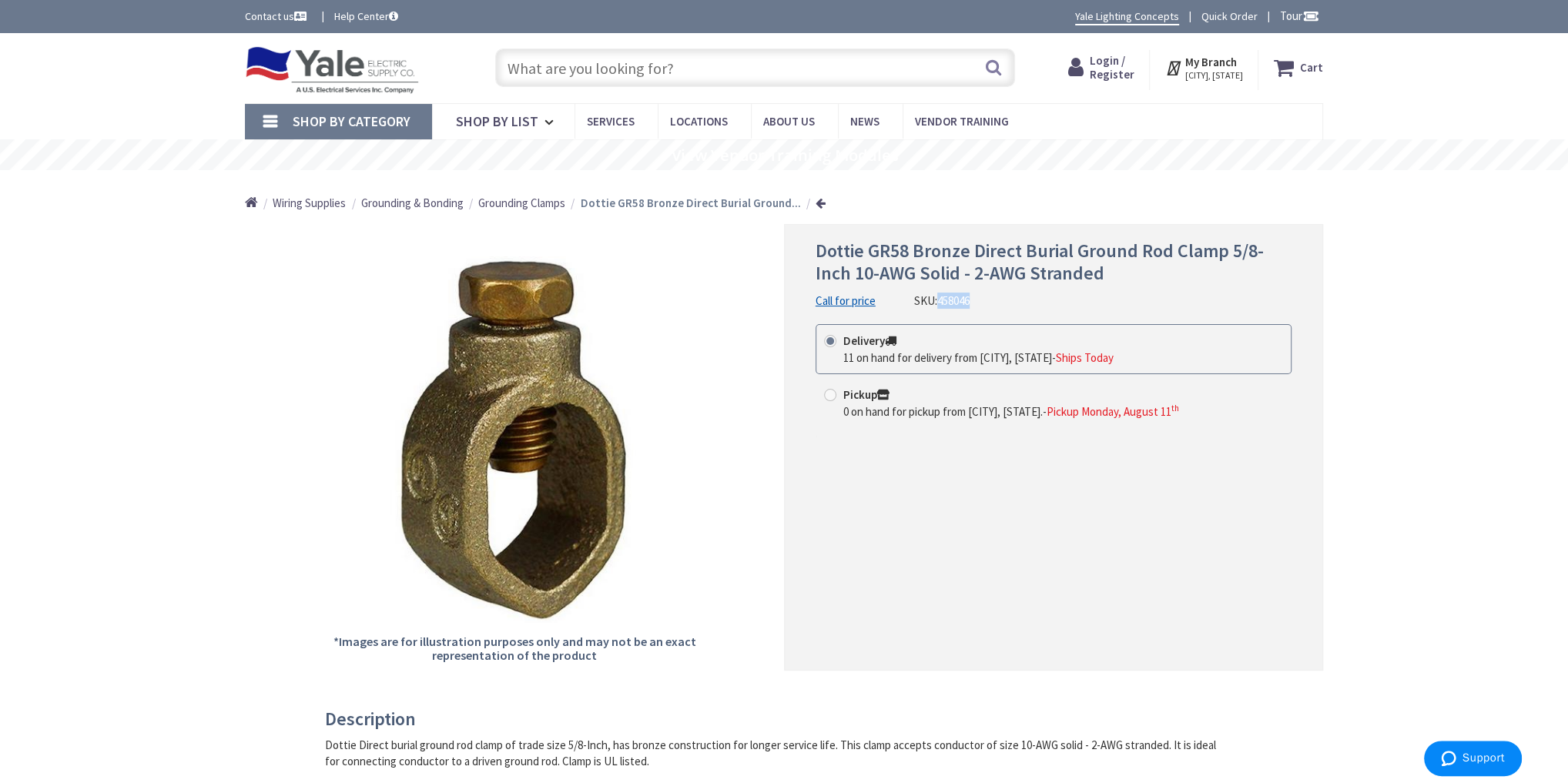 click on "458046" at bounding box center [953, 300] 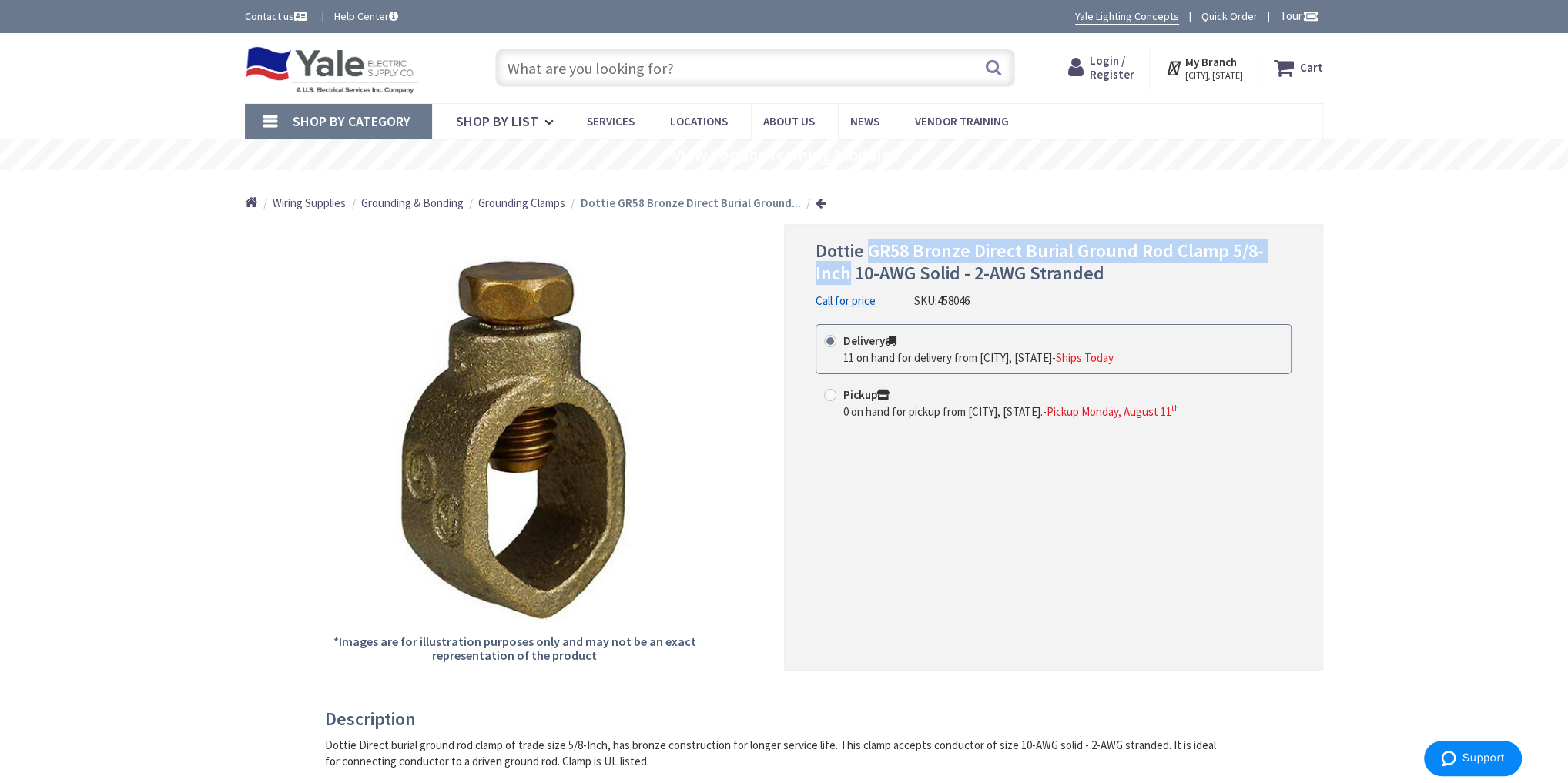 drag, startPoint x: 870, startPoint y: 246, endPoint x: 850, endPoint y: 274, distance: 34.409301 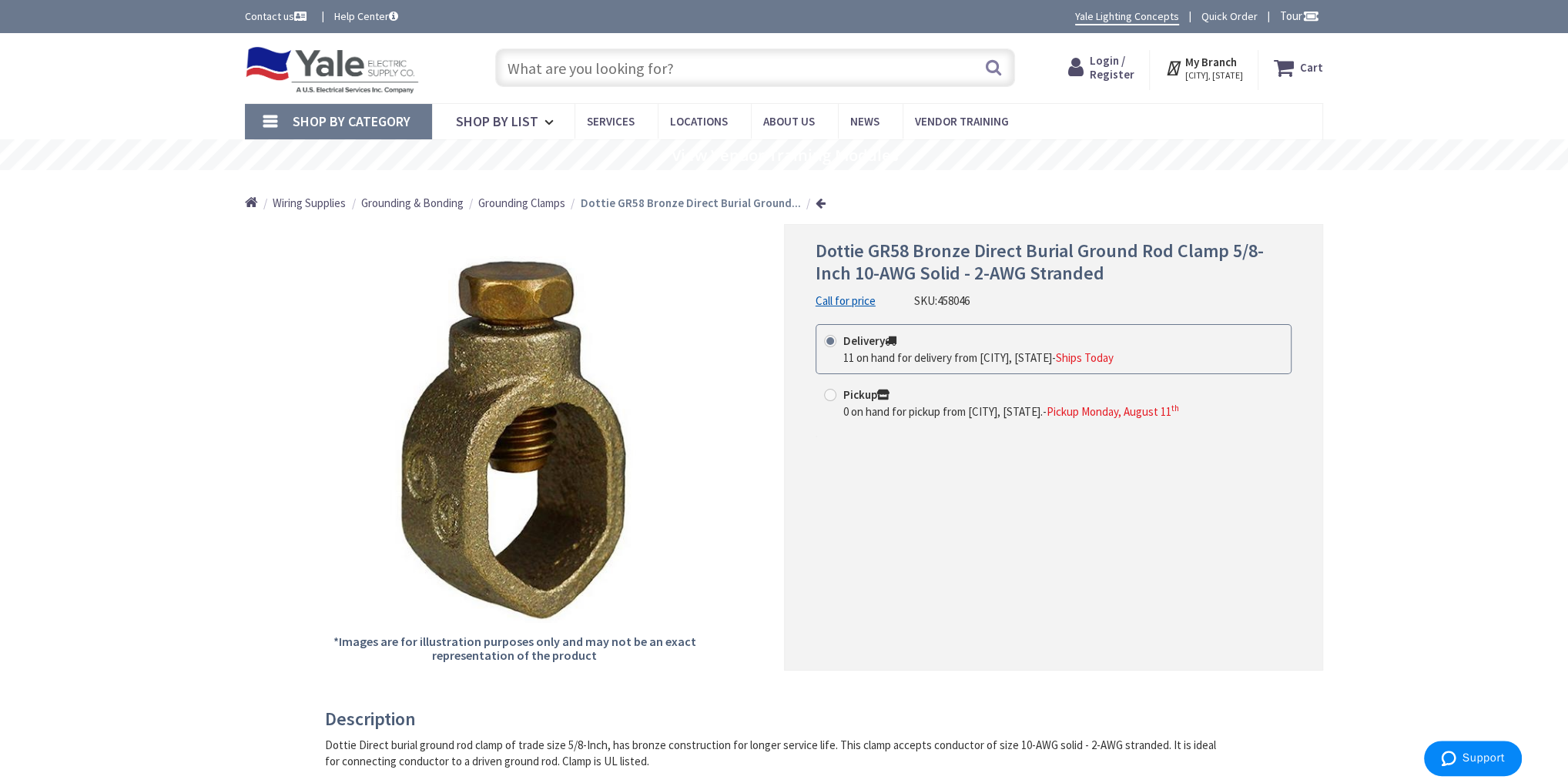 click at bounding box center (755, 68) 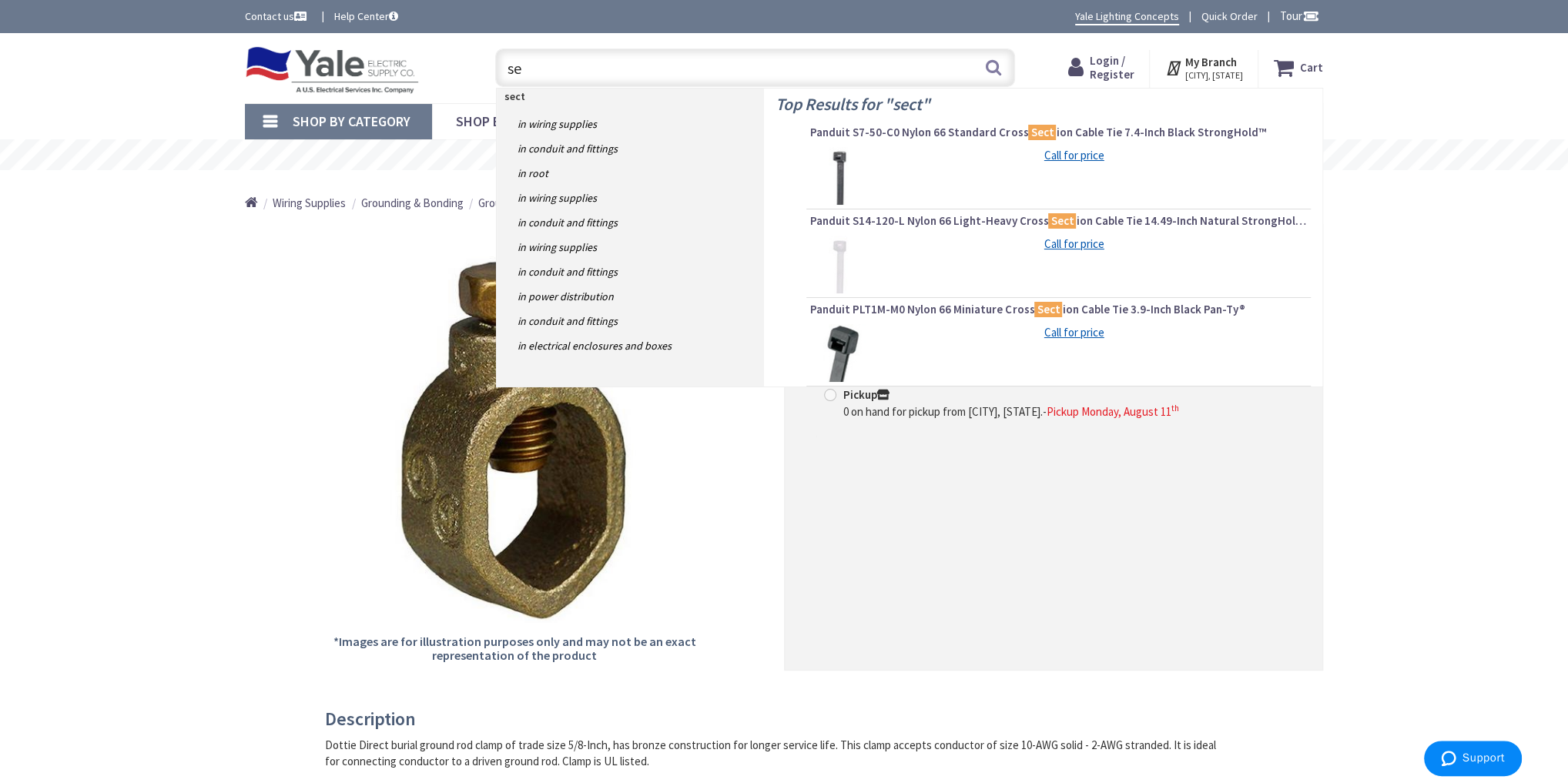 type on "s" 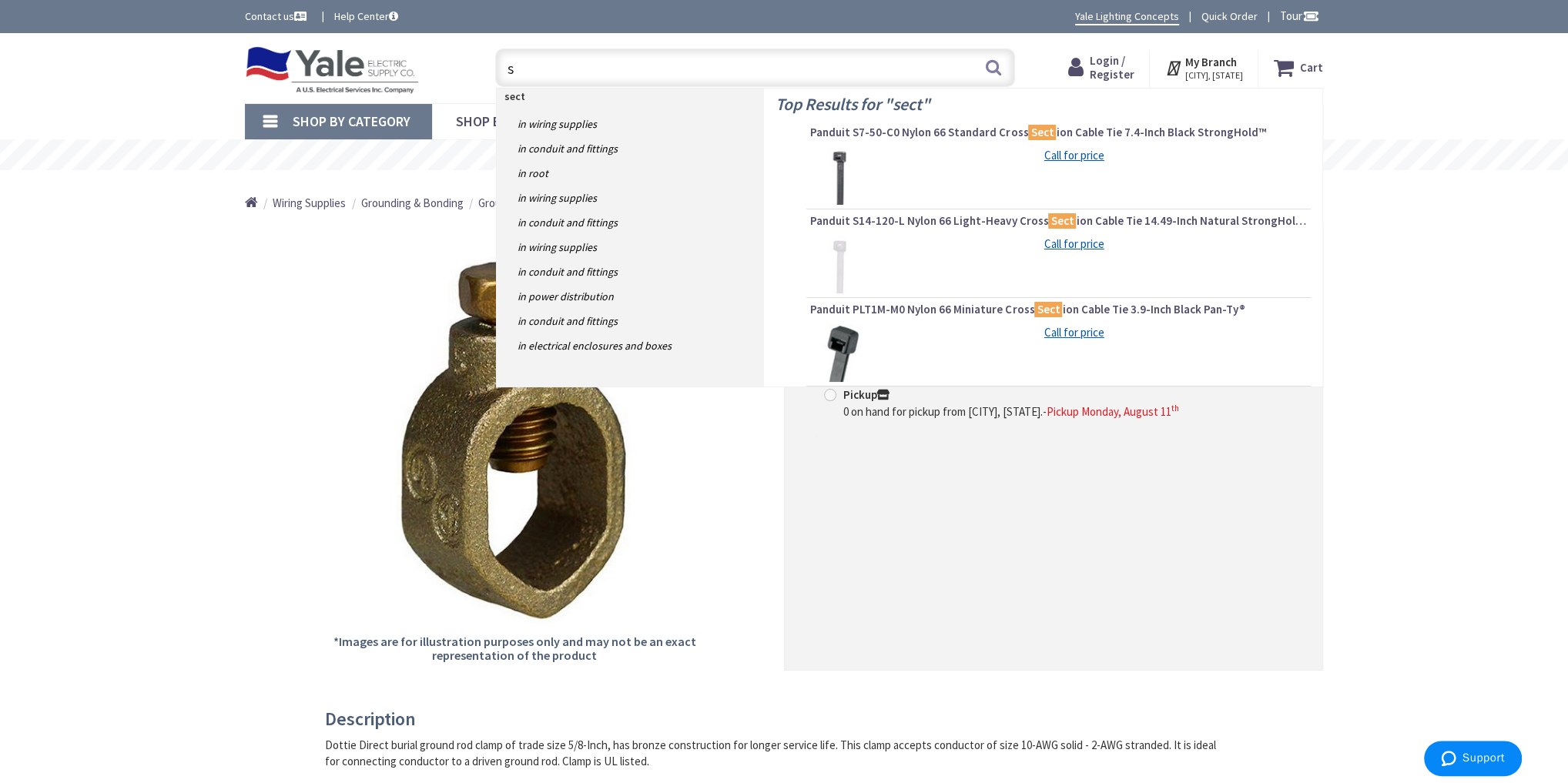 type 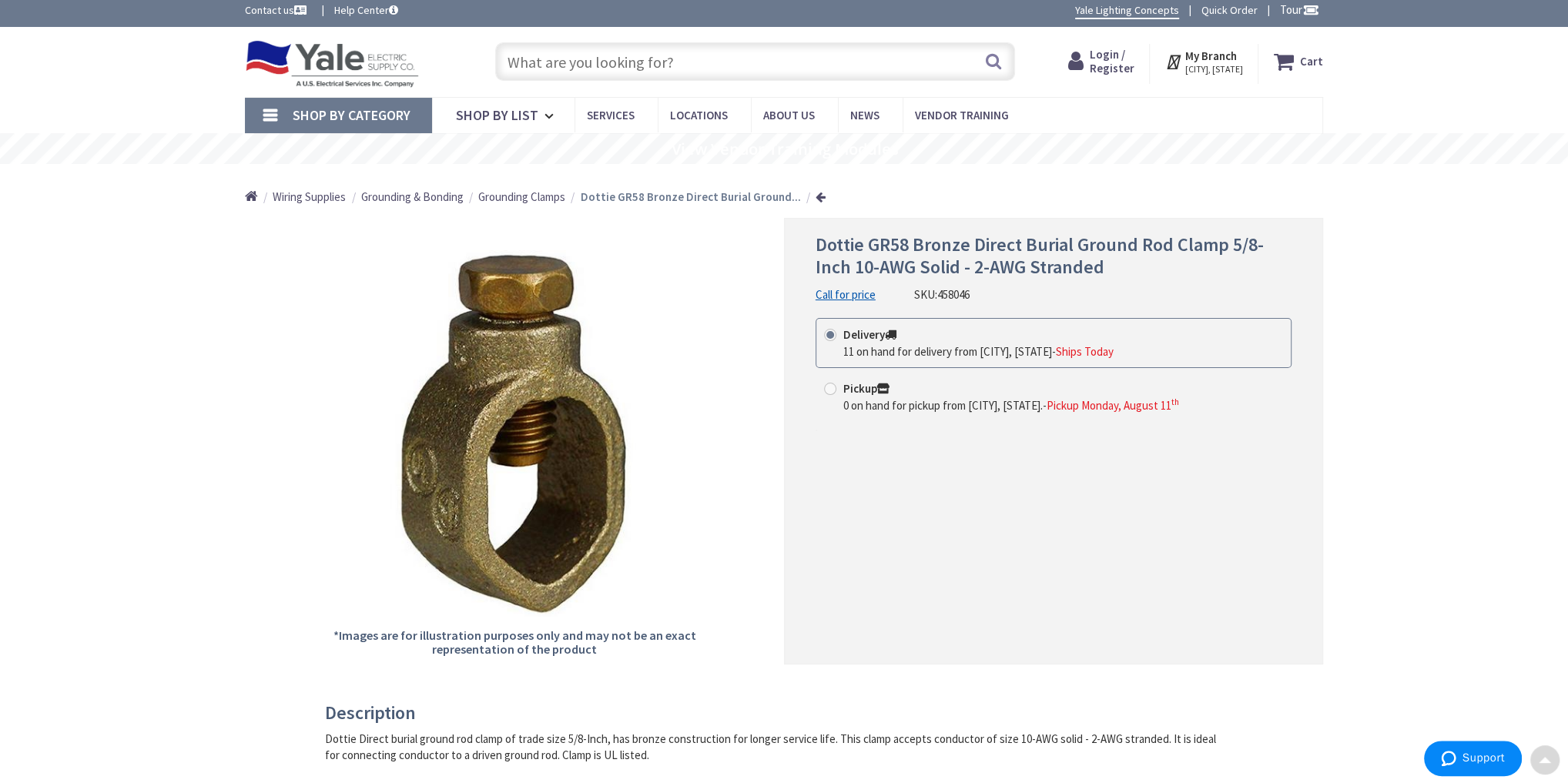 scroll, scrollTop: 0, scrollLeft: 0, axis: both 